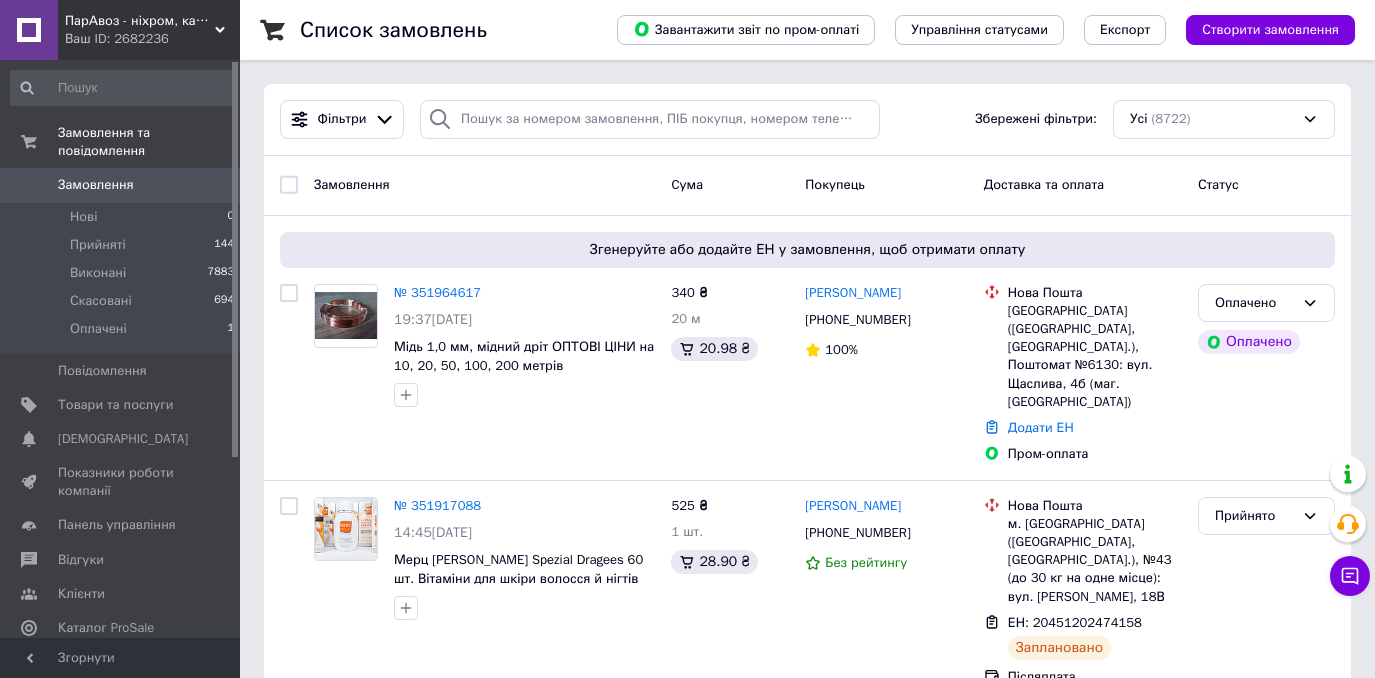 scroll, scrollTop: 0, scrollLeft: 0, axis: both 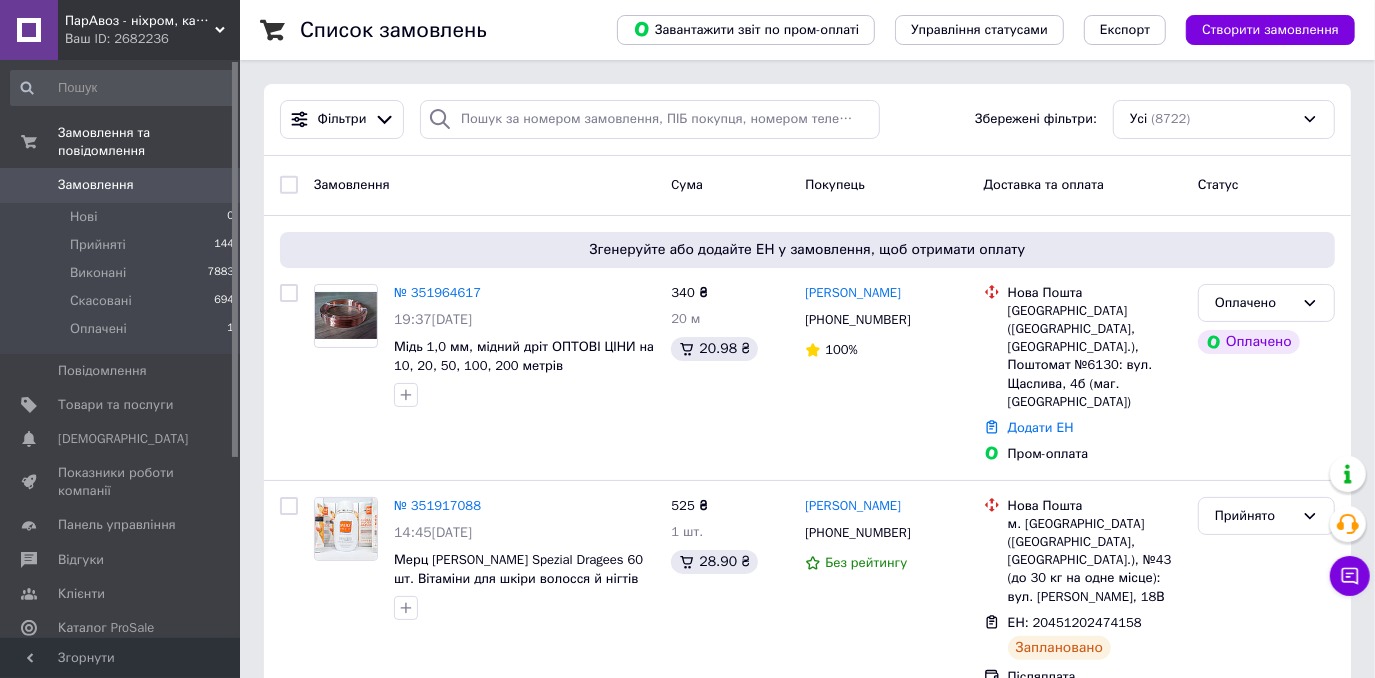 click on "ПарАвоз - ніхром, кантал, нержавійка, мідь, латунь, бронза, алюміній" at bounding box center (140, 21) 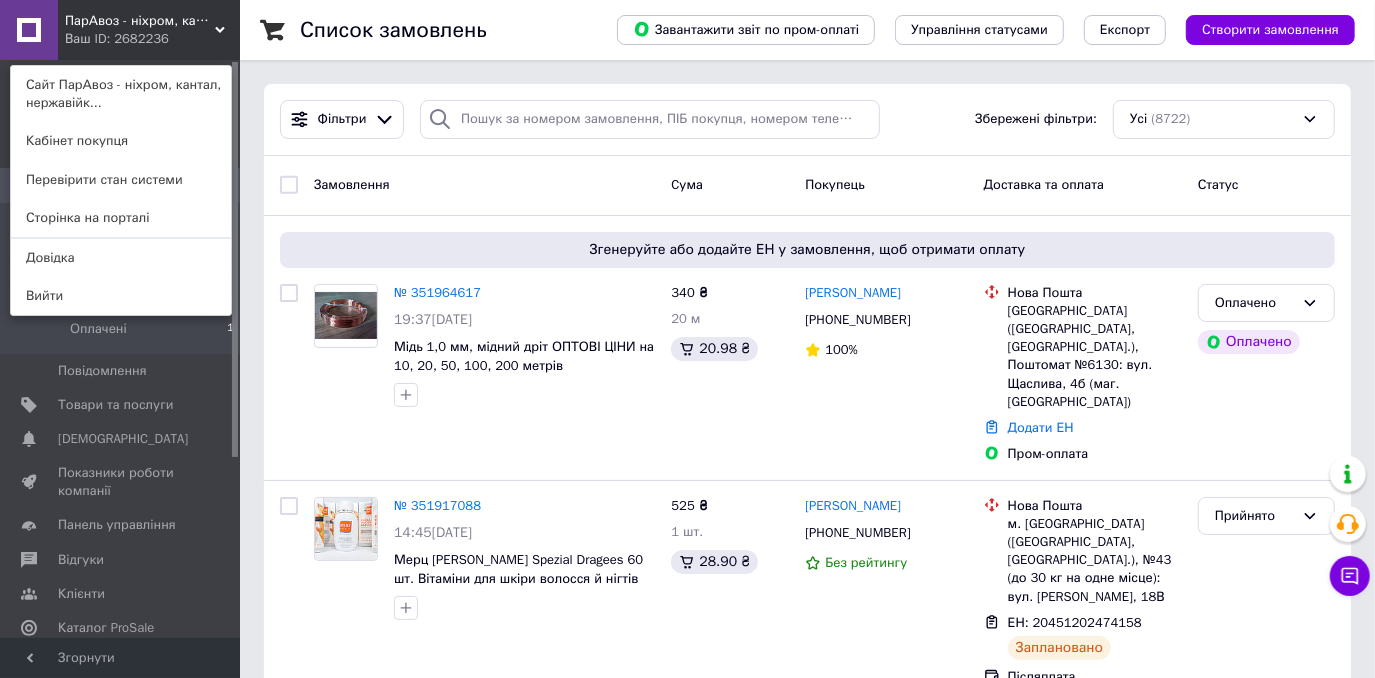 click on "ПарАвоз - ніхром, кантал, нержавійка, мідь, латунь, бронза, алюміній Ваш ID: 2682236 Сайт ПарАвоз - ніхром, кантал, нержавійк... Кабінет покупця Перевірити стан системи Сторінка на порталі Довідка Вийти" at bounding box center (120, 30) 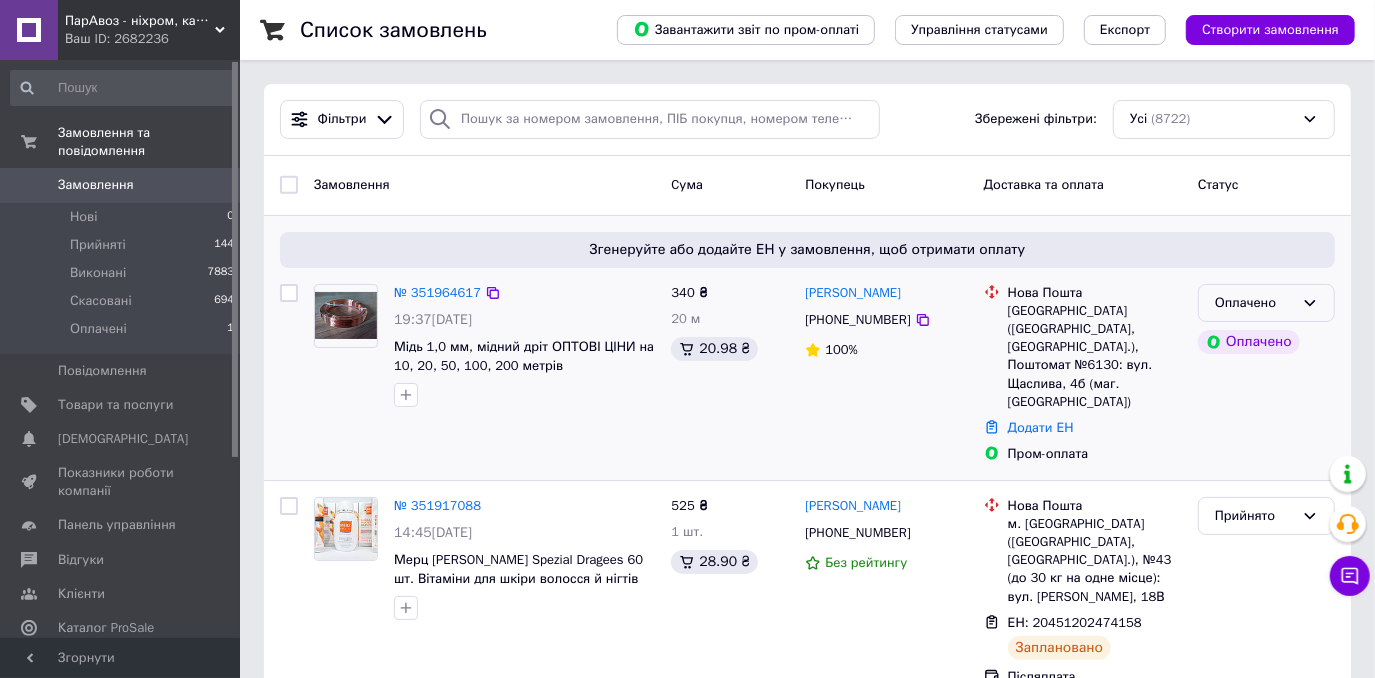 click on "Оплачено" at bounding box center [1266, 303] 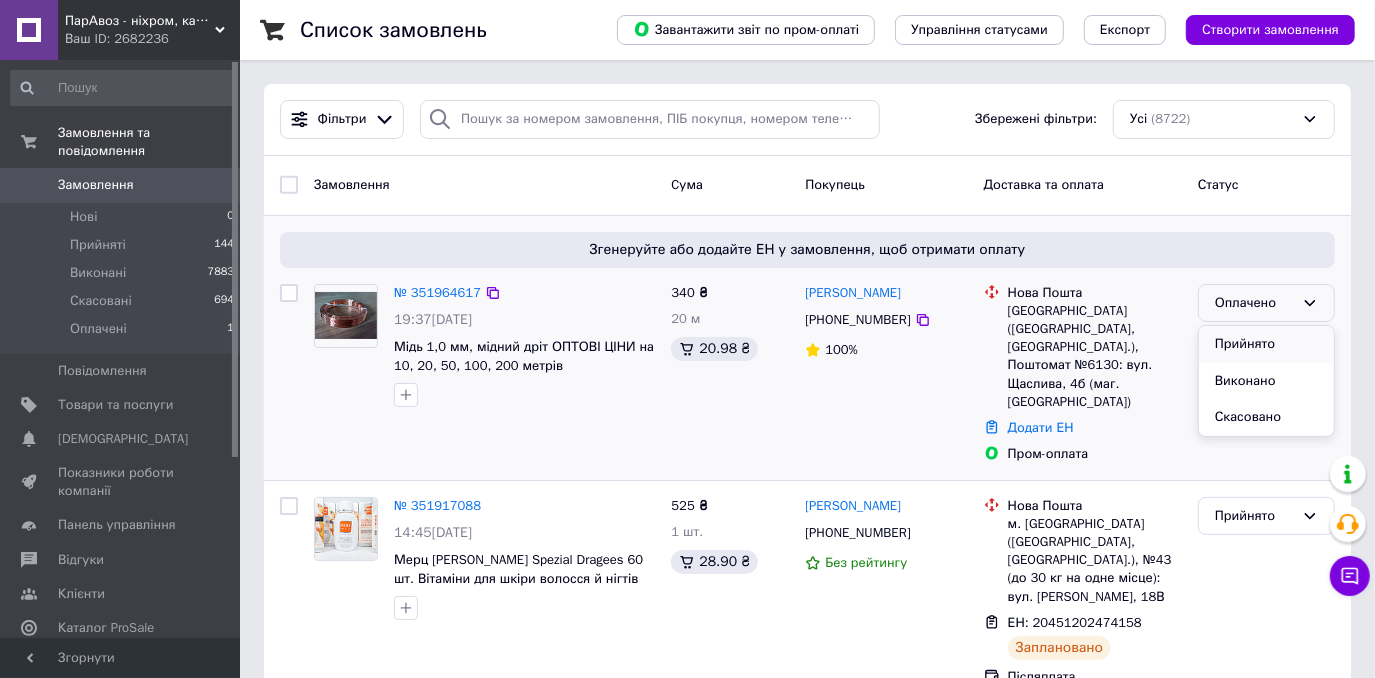 click on "Прийнято" at bounding box center [1266, 344] 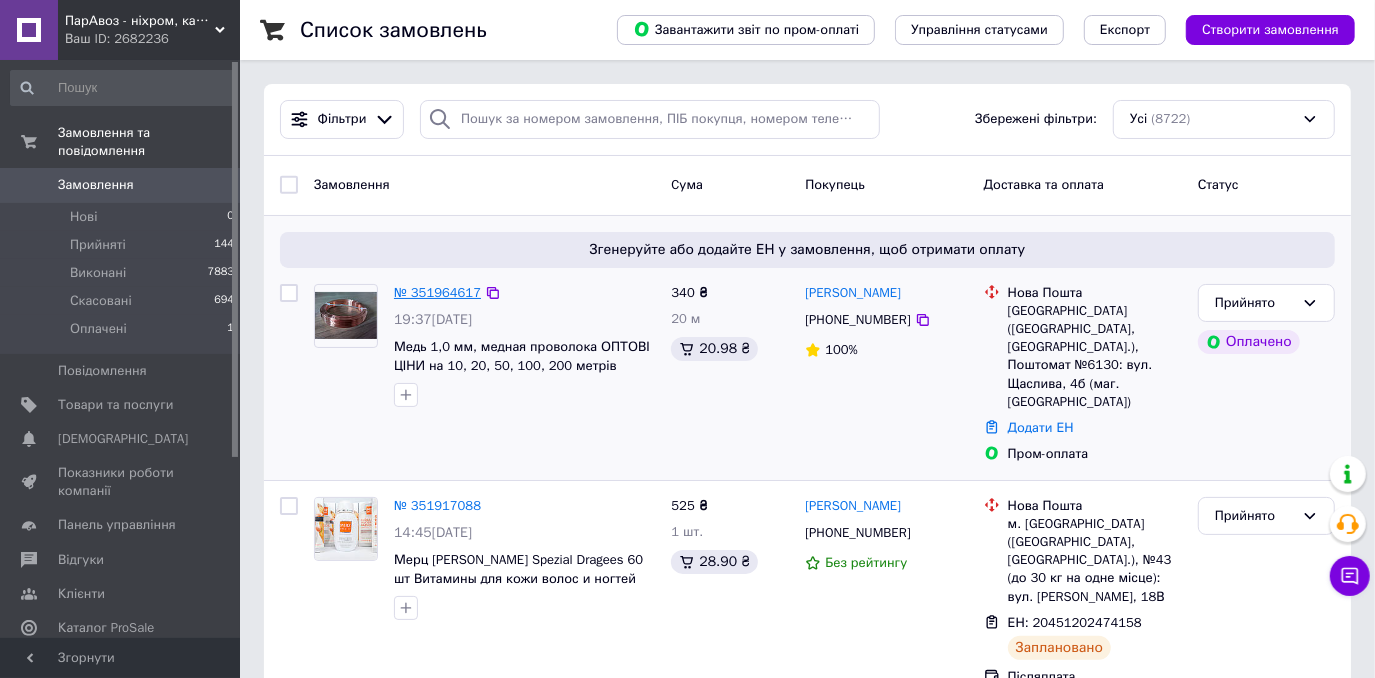 click on "№ 351964617" at bounding box center (437, 292) 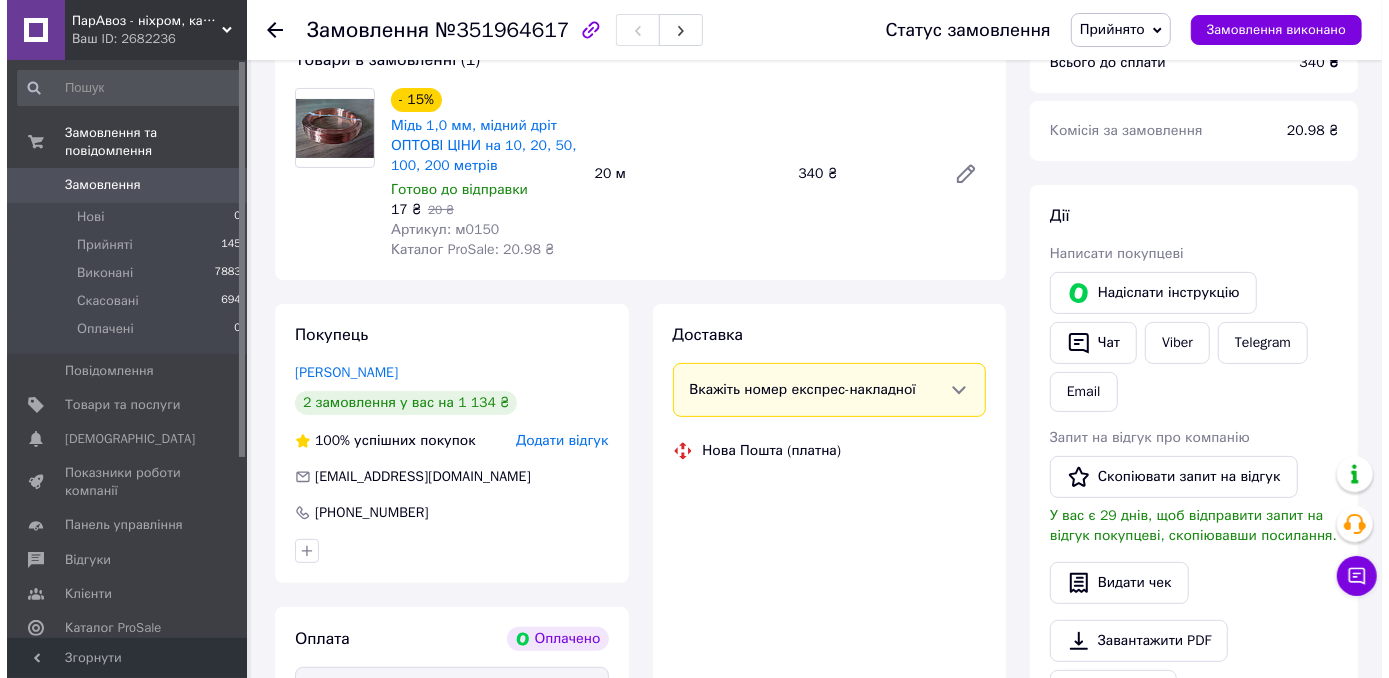 scroll, scrollTop: 363, scrollLeft: 0, axis: vertical 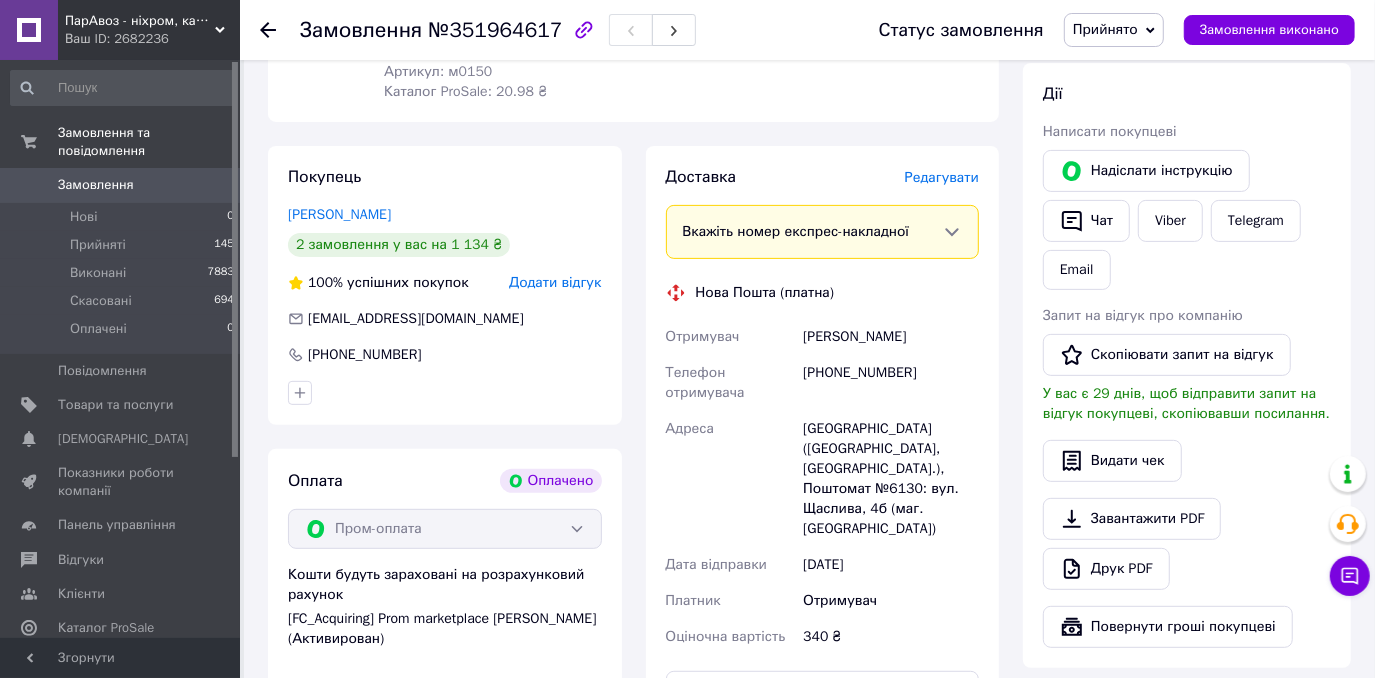 click on "Доставка Редагувати" at bounding box center (823, 177) 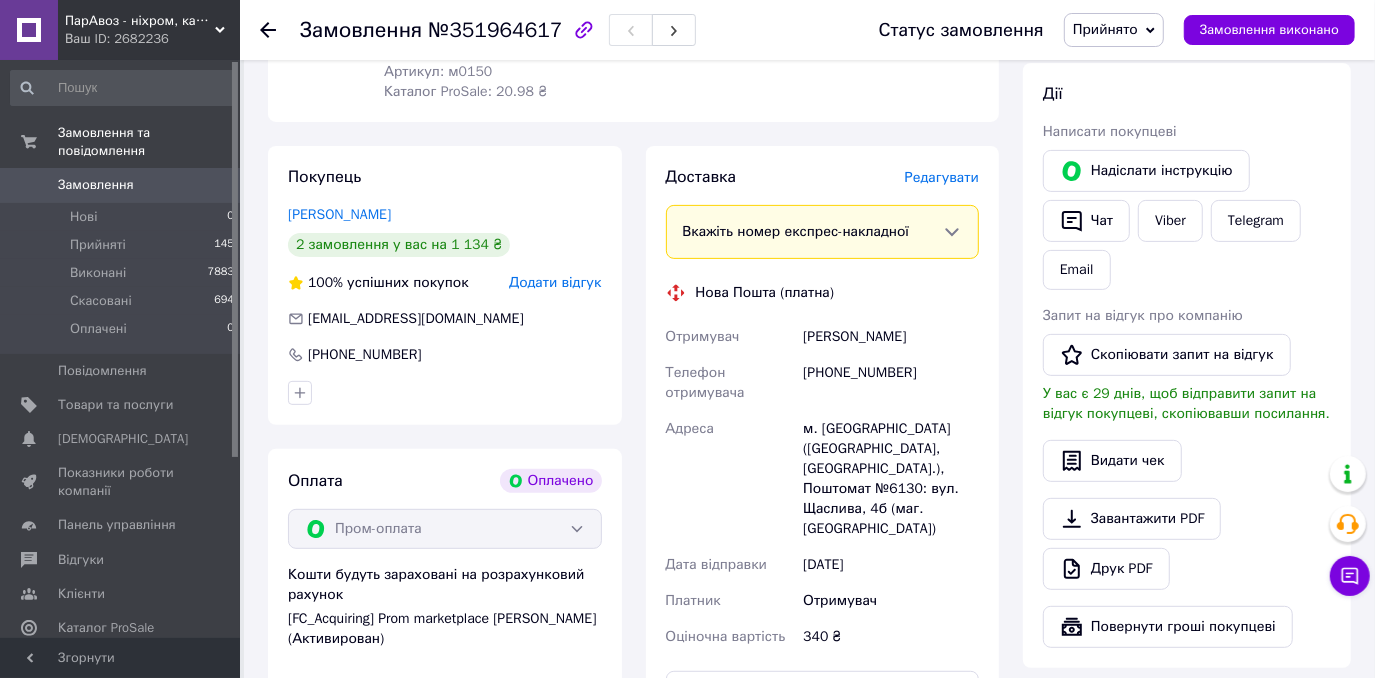 click on "Редагувати" at bounding box center [942, 177] 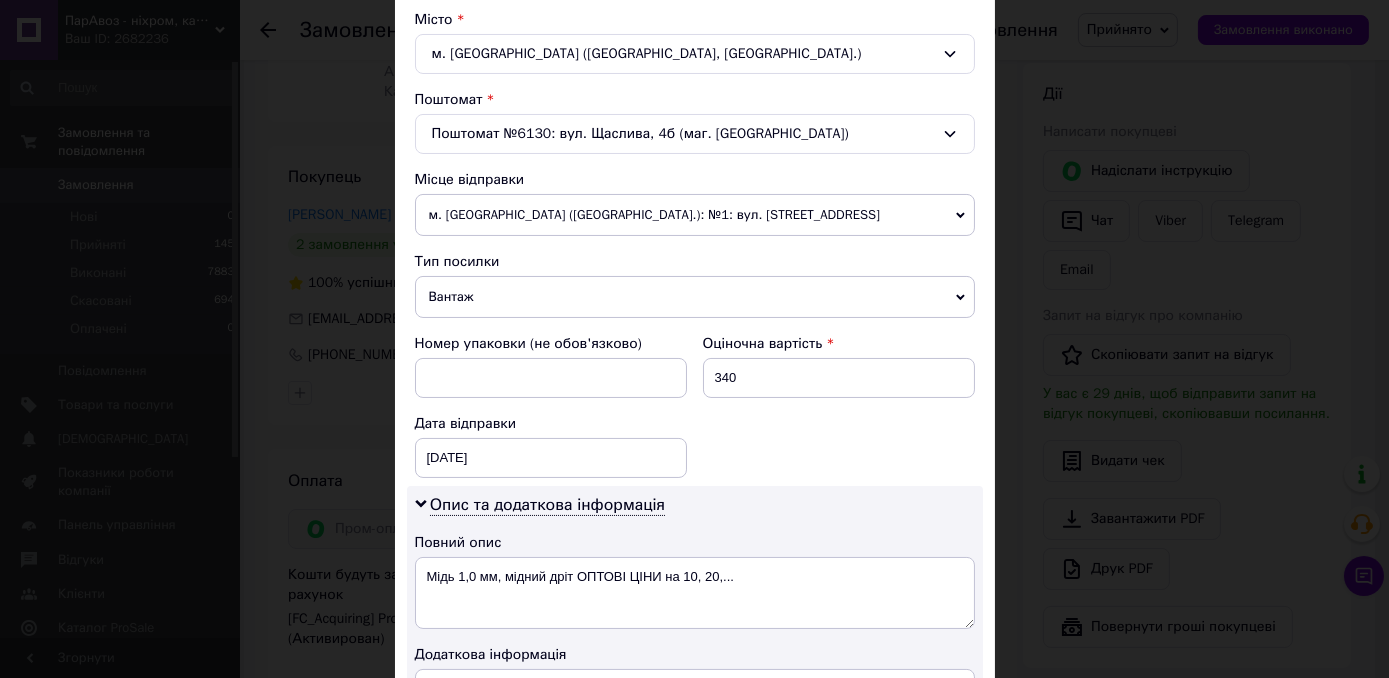 click on "Вантаж" at bounding box center [695, 297] 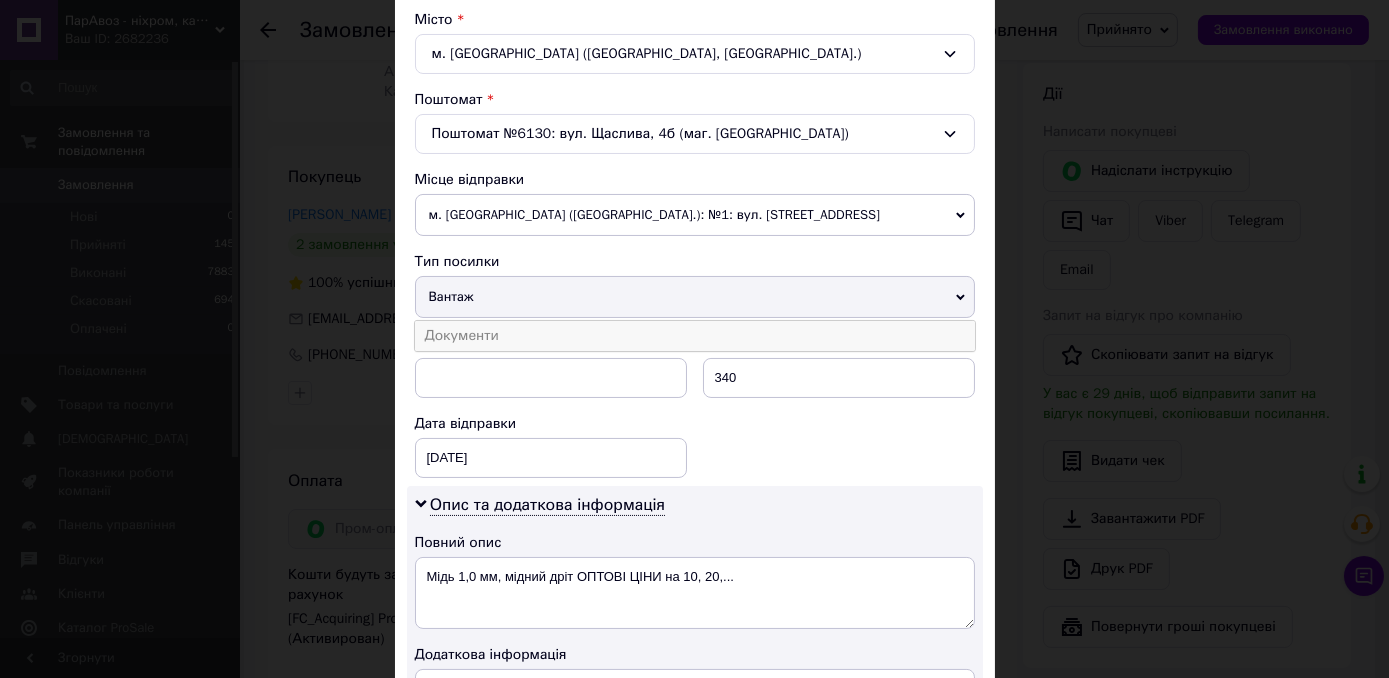 click on "Документи" at bounding box center (695, 336) 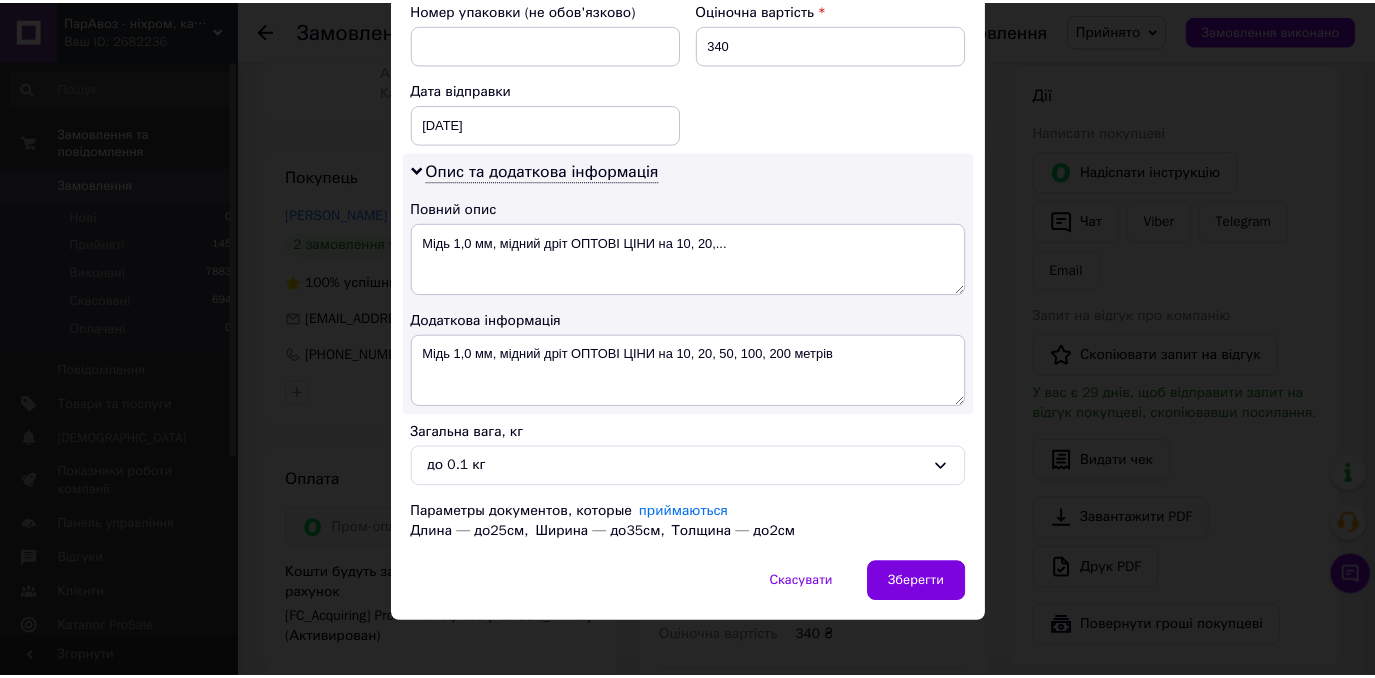 scroll, scrollTop: 885, scrollLeft: 0, axis: vertical 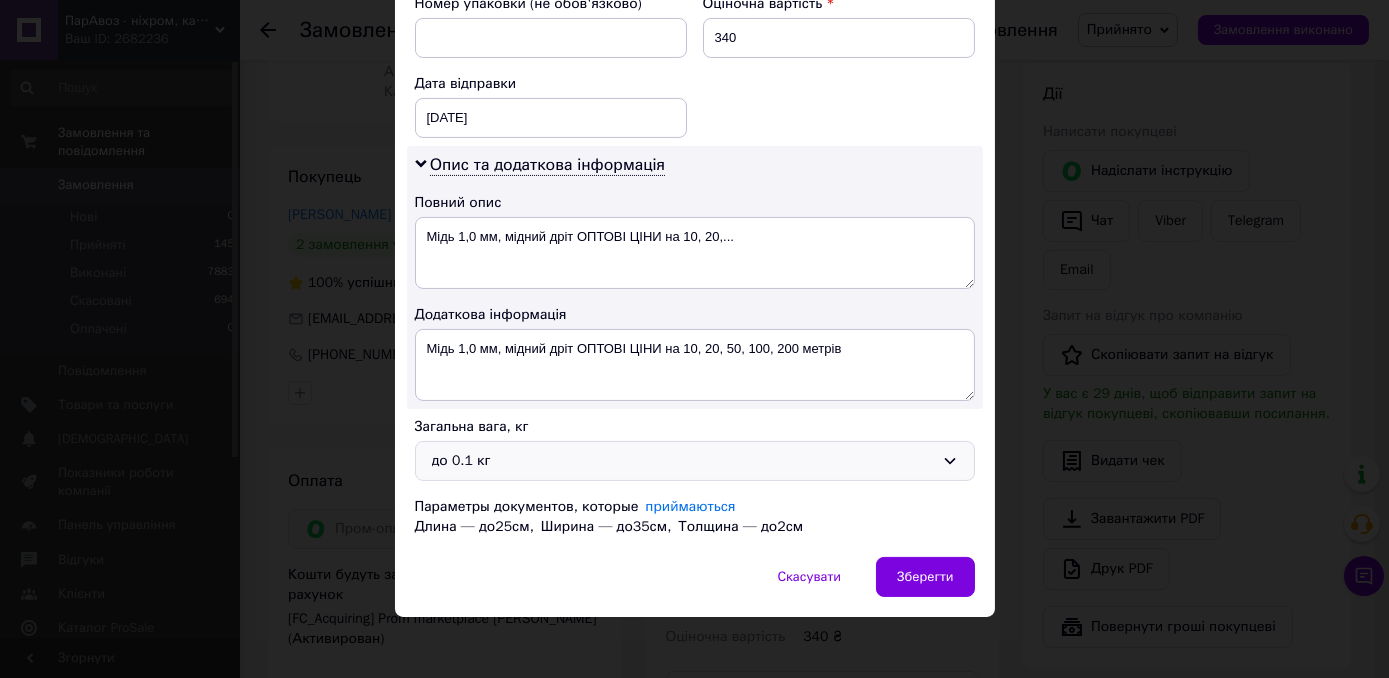 click on "до 0.1 кг" at bounding box center [683, 461] 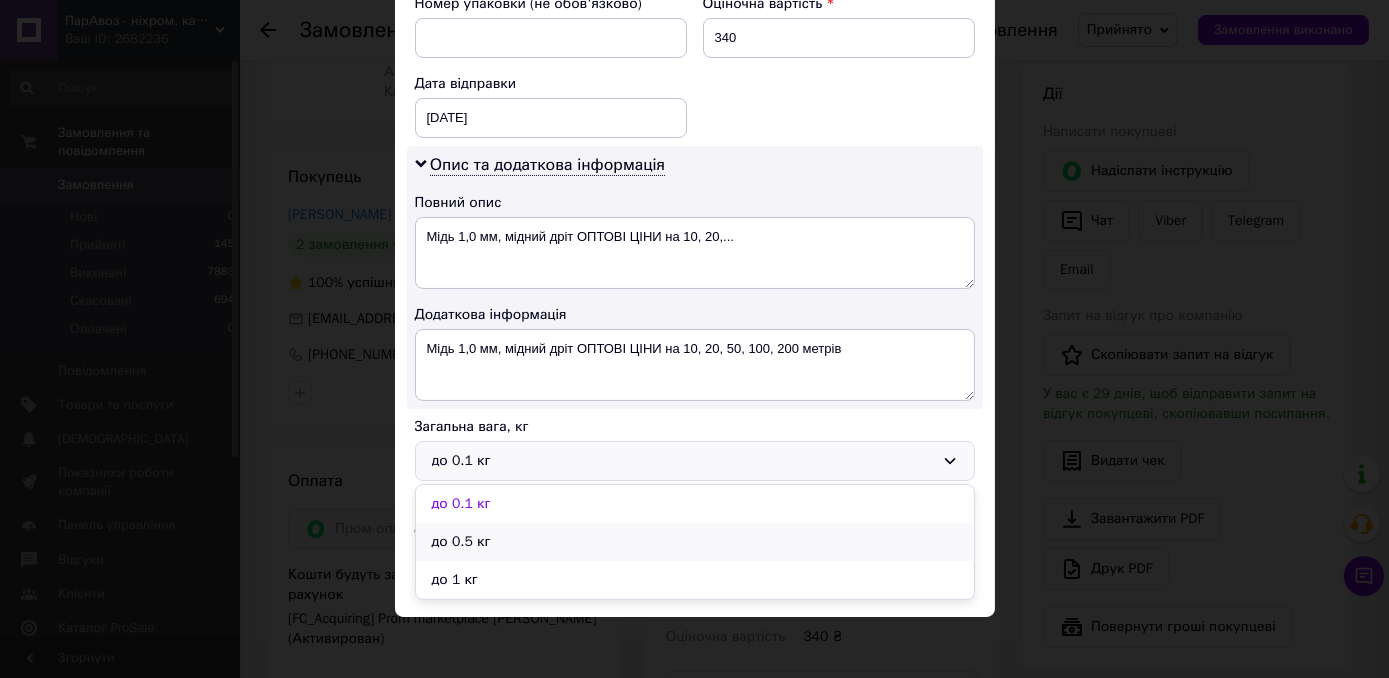 click on "до 0.5 кг" at bounding box center (695, 542) 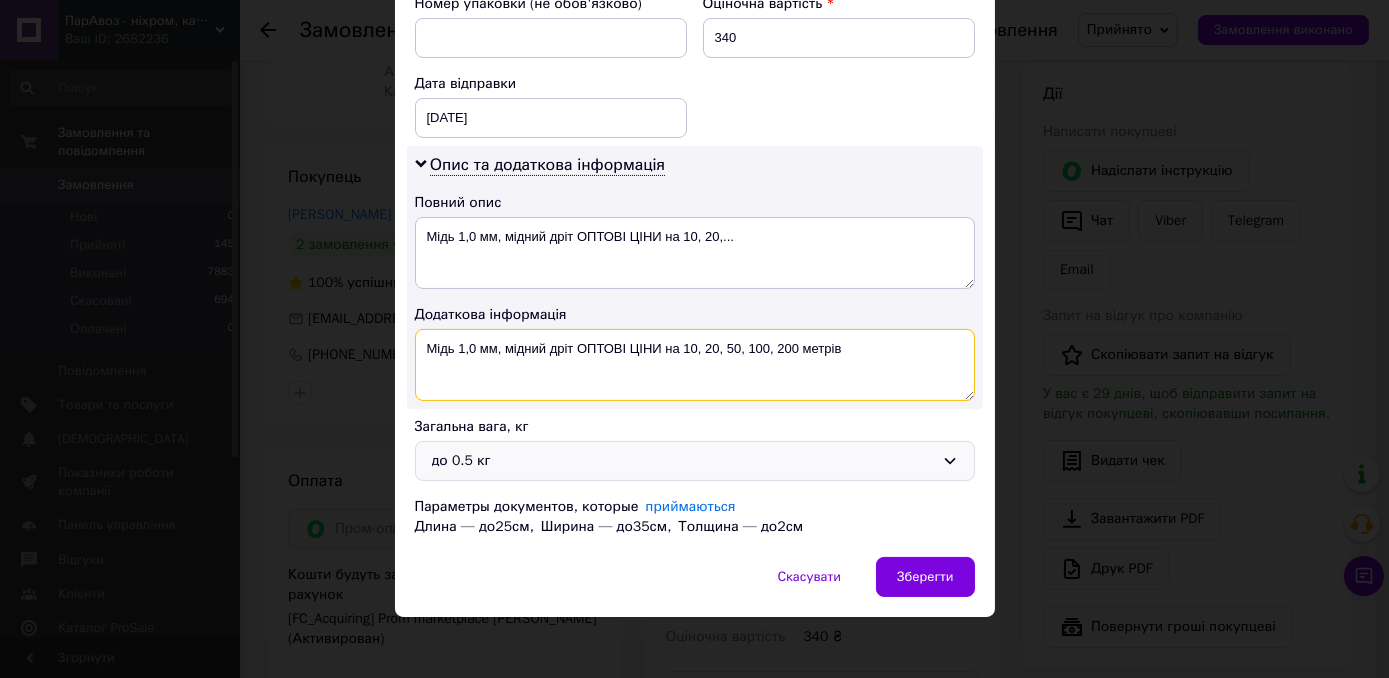 click on "Мідь 1,0 мм, мідний дріт ОПТОВІ ЦІНИ на 10, 20, 50, 100, 200 метрів" at bounding box center (695, 365) 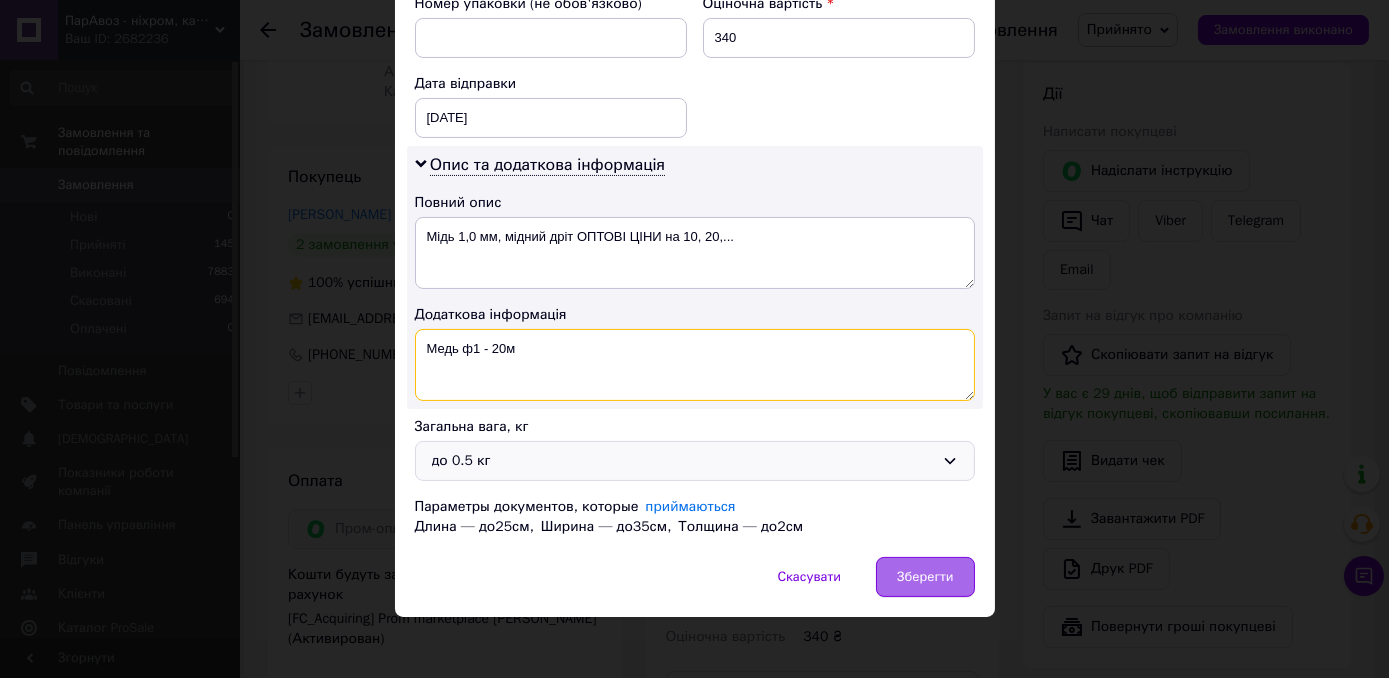 type on "Медь ф1 - 20м" 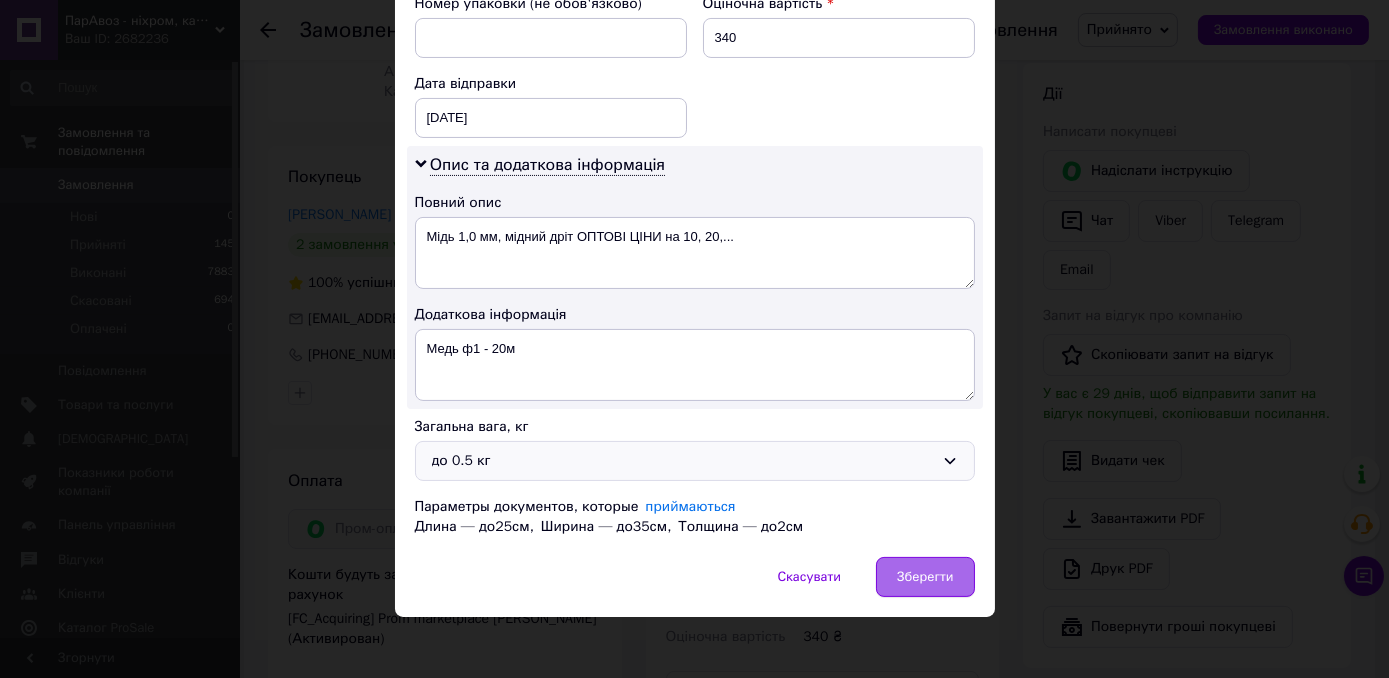 click on "Зберегти" at bounding box center [925, 577] 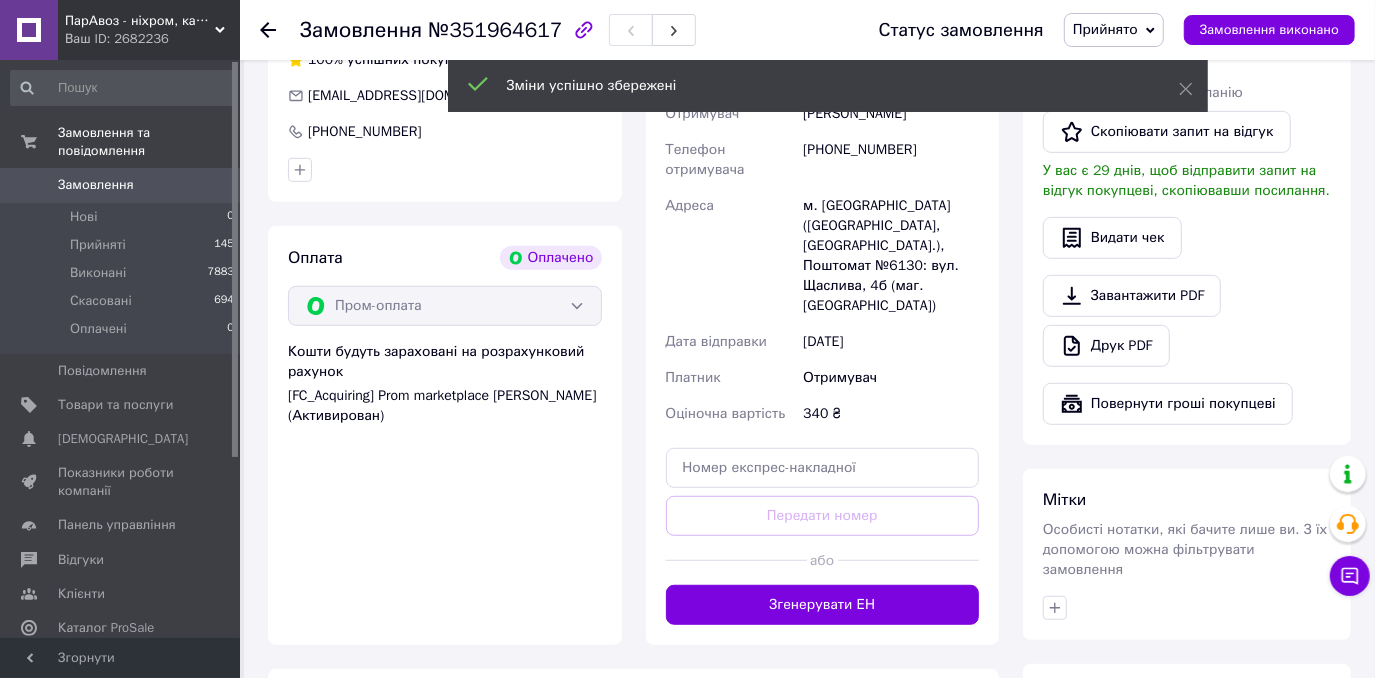 scroll, scrollTop: 727, scrollLeft: 0, axis: vertical 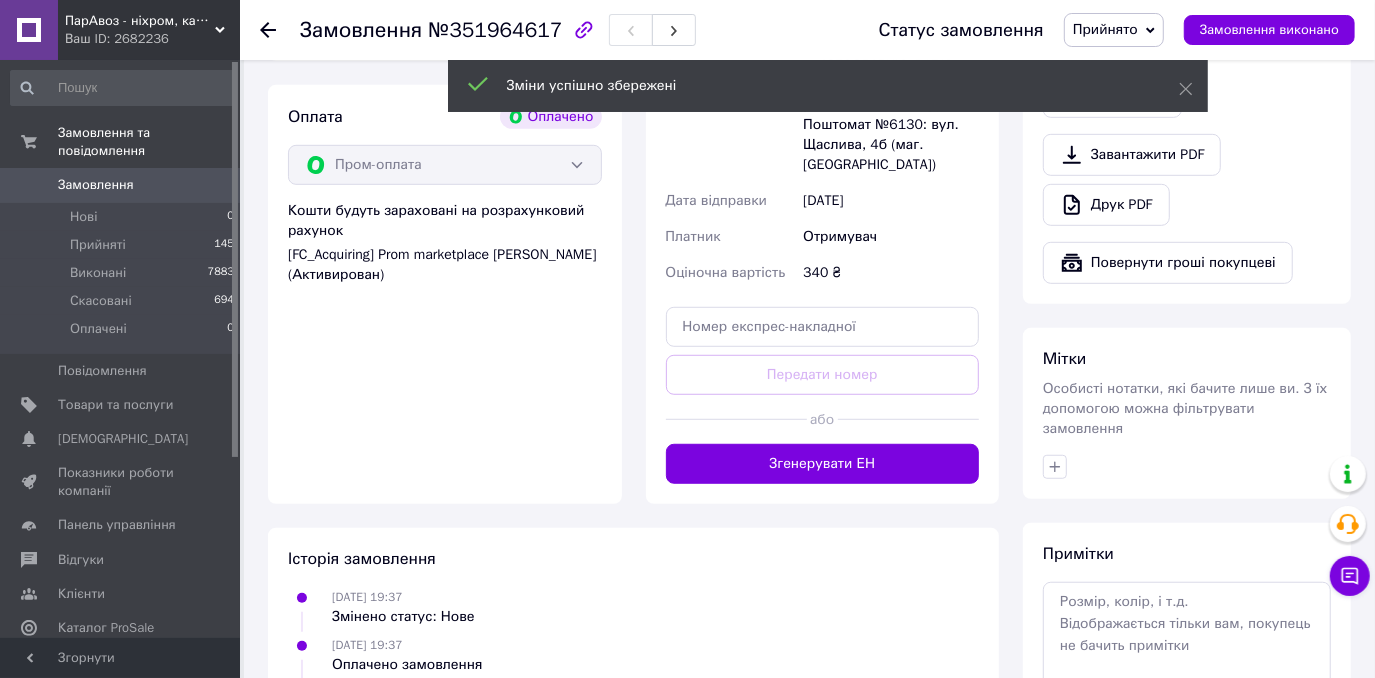 click on "Згенерувати ЕН" at bounding box center [823, 464] 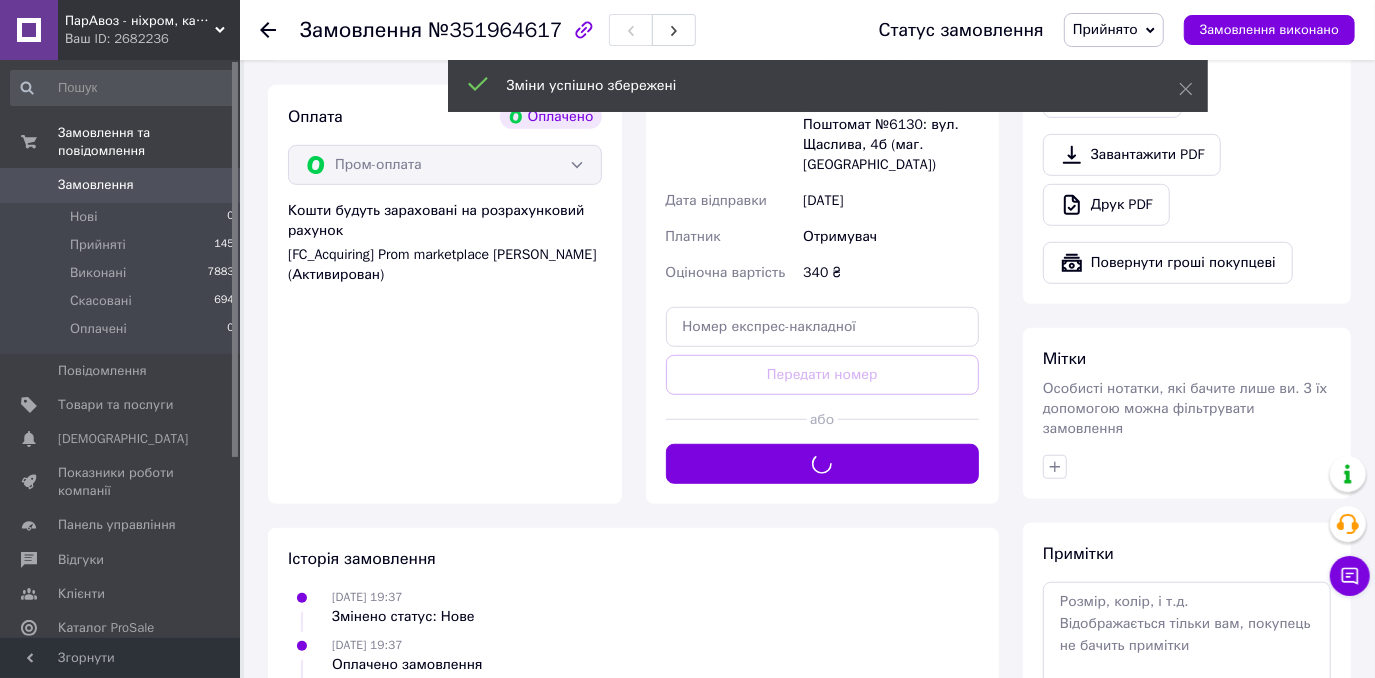 click on "Доставка [PERSON_NAME] Вкажіть номер експрес-накладної Обов'язково введіть номер експрес-накладної,
якщо створювали її не на цій сторінці. У разі,
якщо номер ЕН не буде доданий, ми не зможемо
виплатити гроші за замовлення Мобільний номер покупця (із замовлення) повинен відповідати номеру отримувача за накладною Нова Пошта (платна) Отримувач [PERSON_NAME] Телефон отримувача [PHONE_NUMBER] Адреса м. [GEOGRAPHIC_DATA] ([GEOGRAPHIC_DATA], [GEOGRAPHIC_DATA].), Поштомат №6130: вул. Щаслива, 4б (маг. АТБ) Дата відправки [DATE] Платник Отримувач Оціночна вартість 340 ₴ Передати номер" at bounding box center (823, 143) 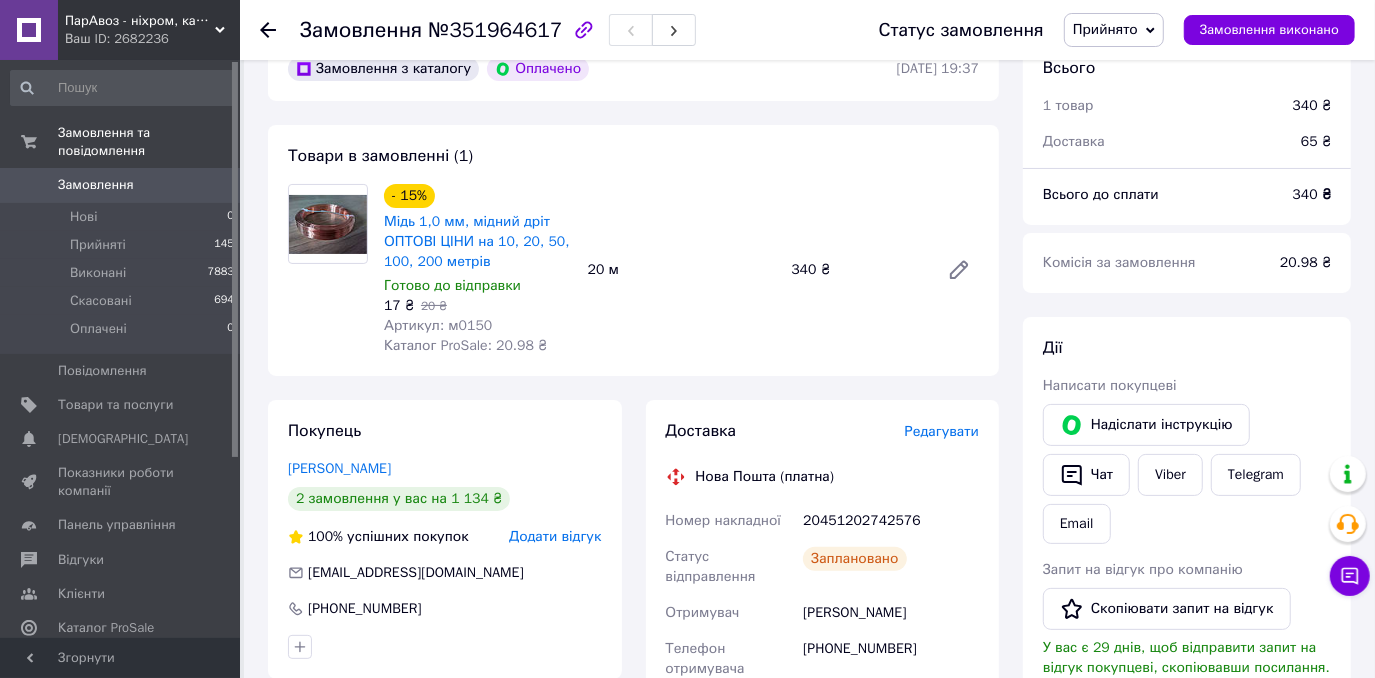 scroll, scrollTop: 0, scrollLeft: 0, axis: both 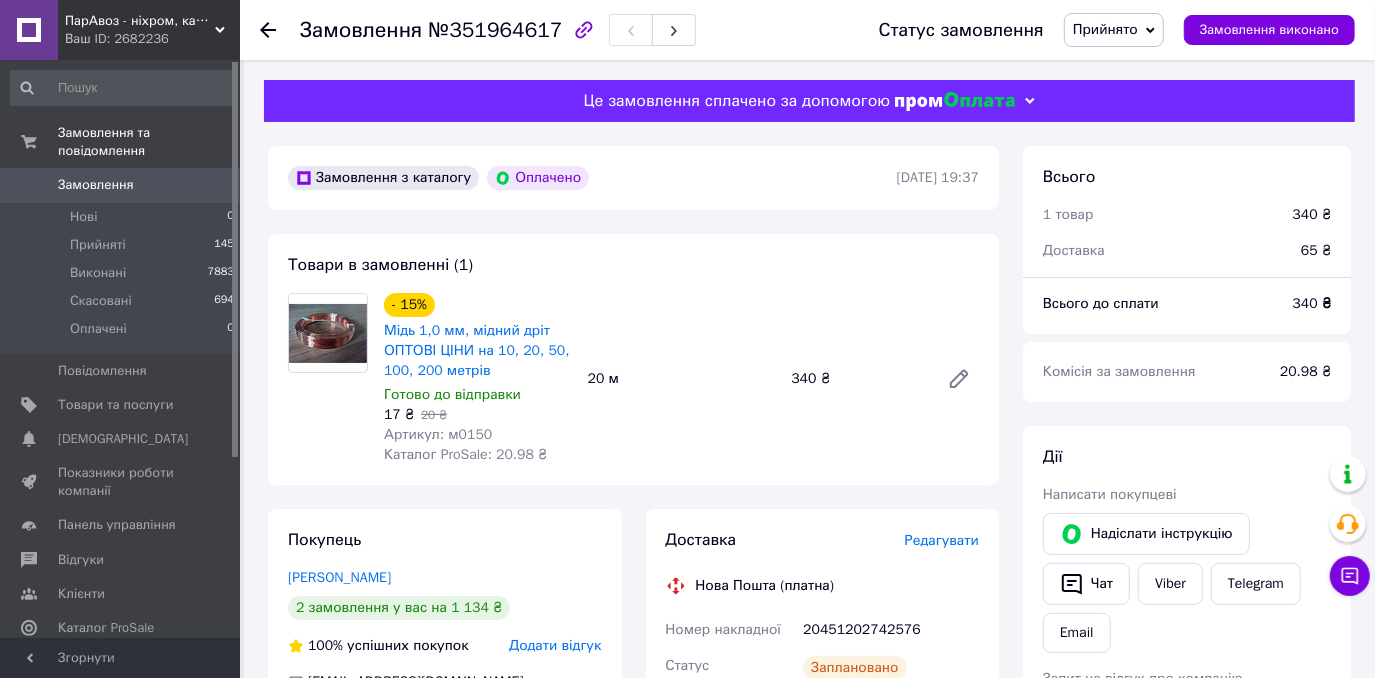 click on "0" at bounding box center (212, 185) 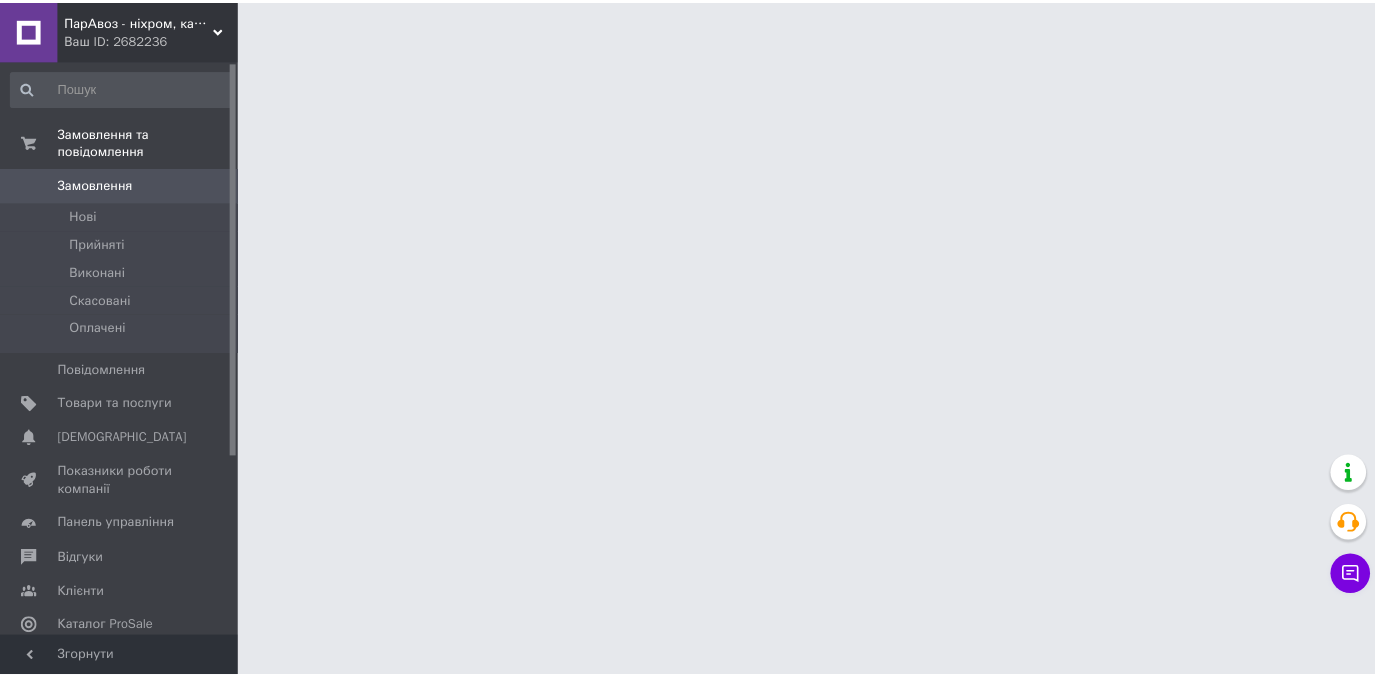 scroll, scrollTop: 0, scrollLeft: 0, axis: both 